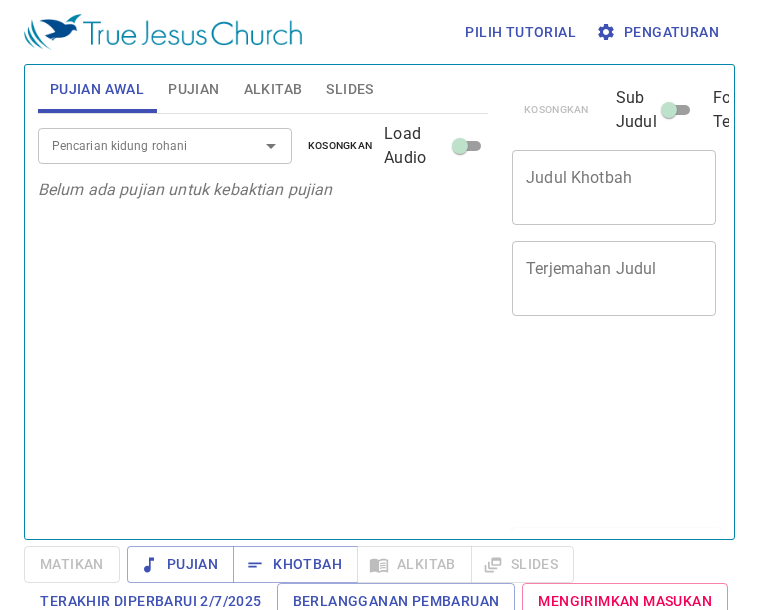 scroll, scrollTop: 0, scrollLeft: 0, axis: both 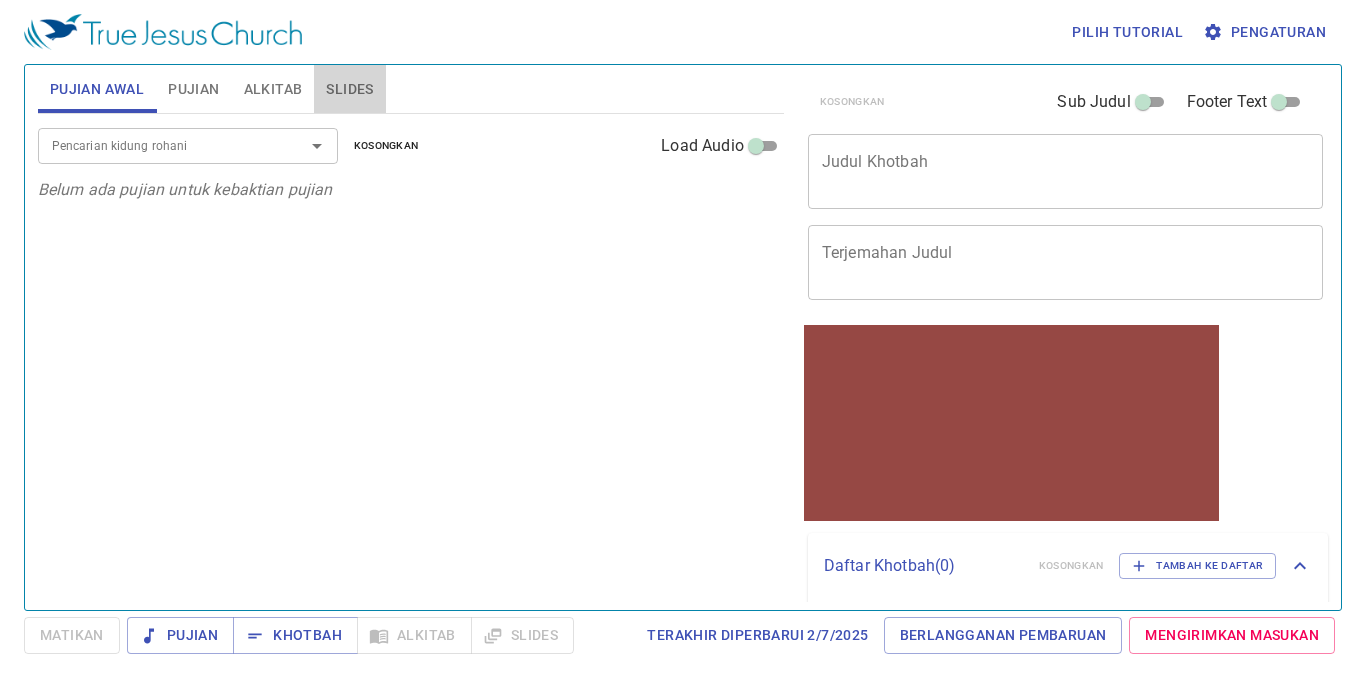 drag, startPoint x: 362, startPoint y: 95, endPoint x: 383, endPoint y: 106, distance: 23.70654 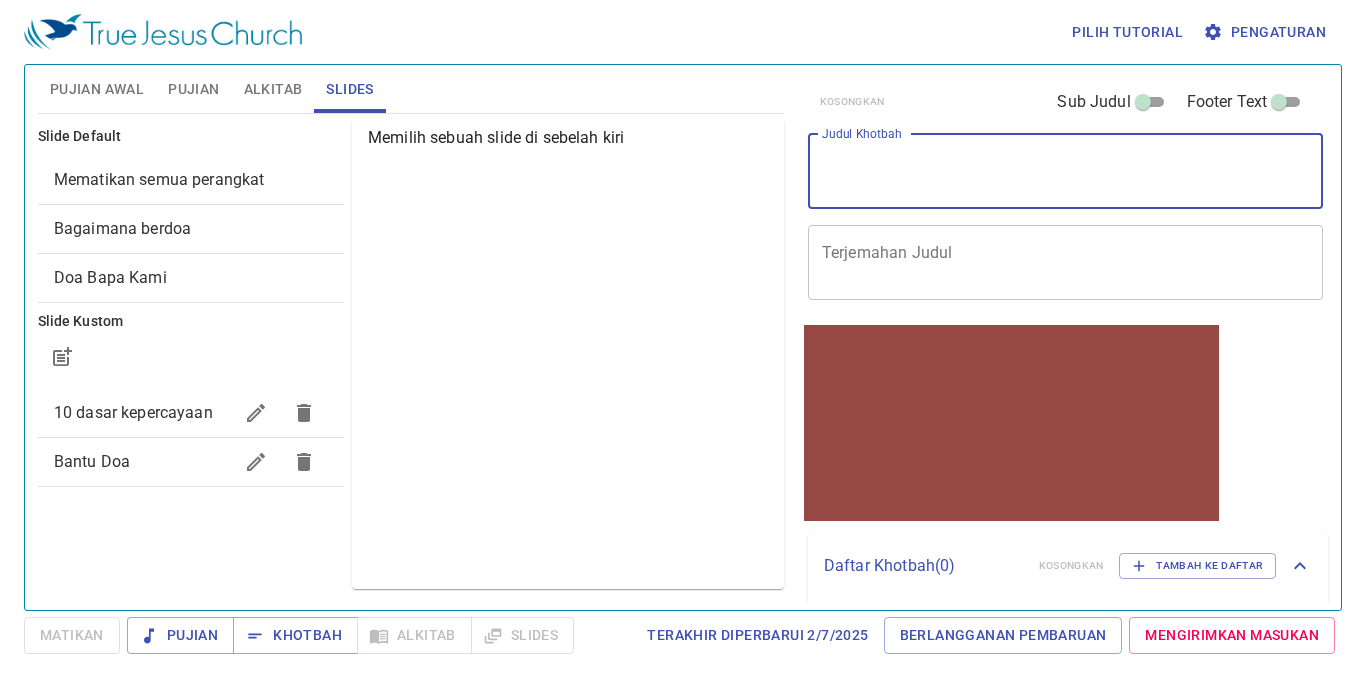 click on "Judul Khotbah" at bounding box center [1066, 171] 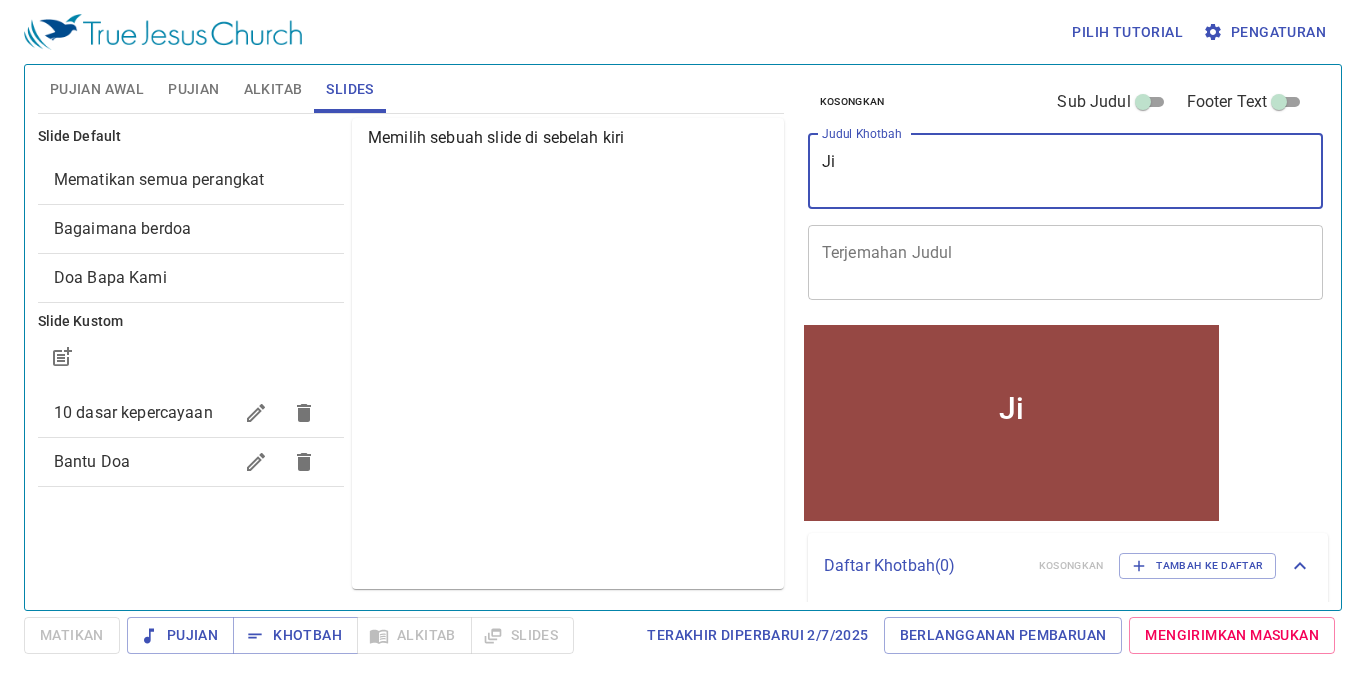 type on "J" 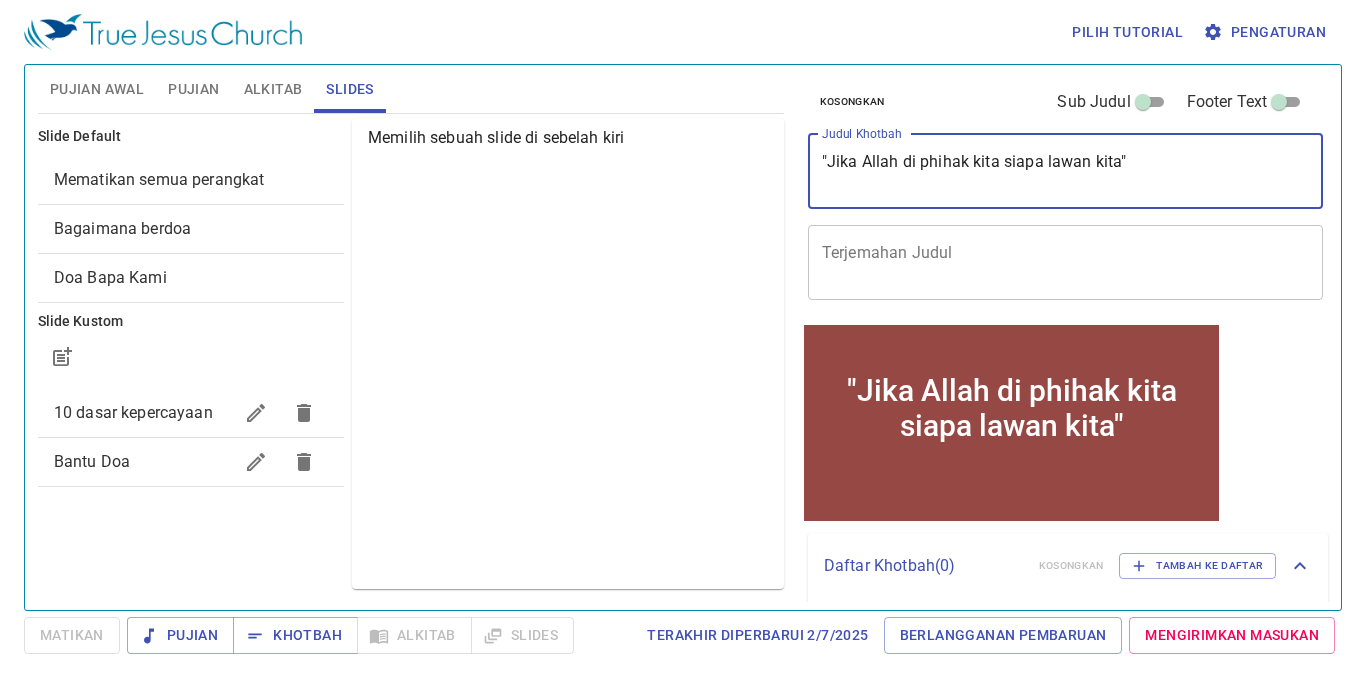 type on ""Jika Allah di phihak kita siapa lawan kita"" 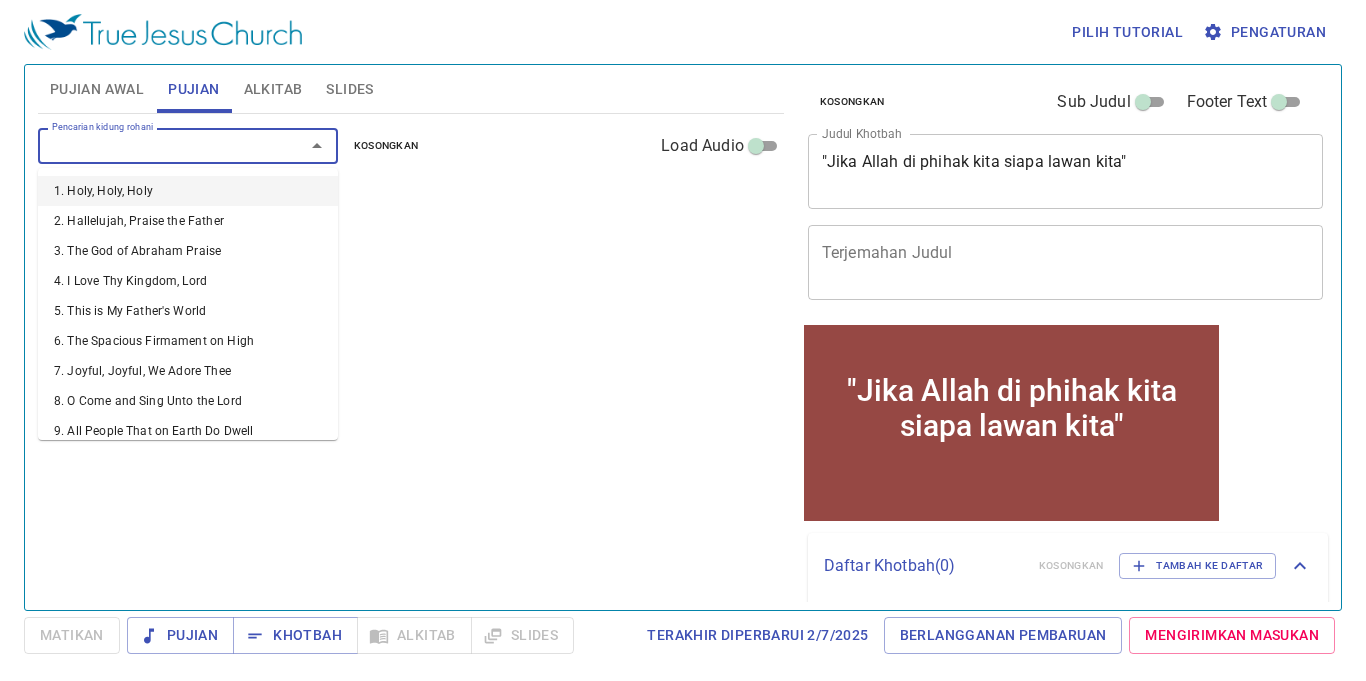 click on "Pencarian kidung rohani" at bounding box center (158, 145) 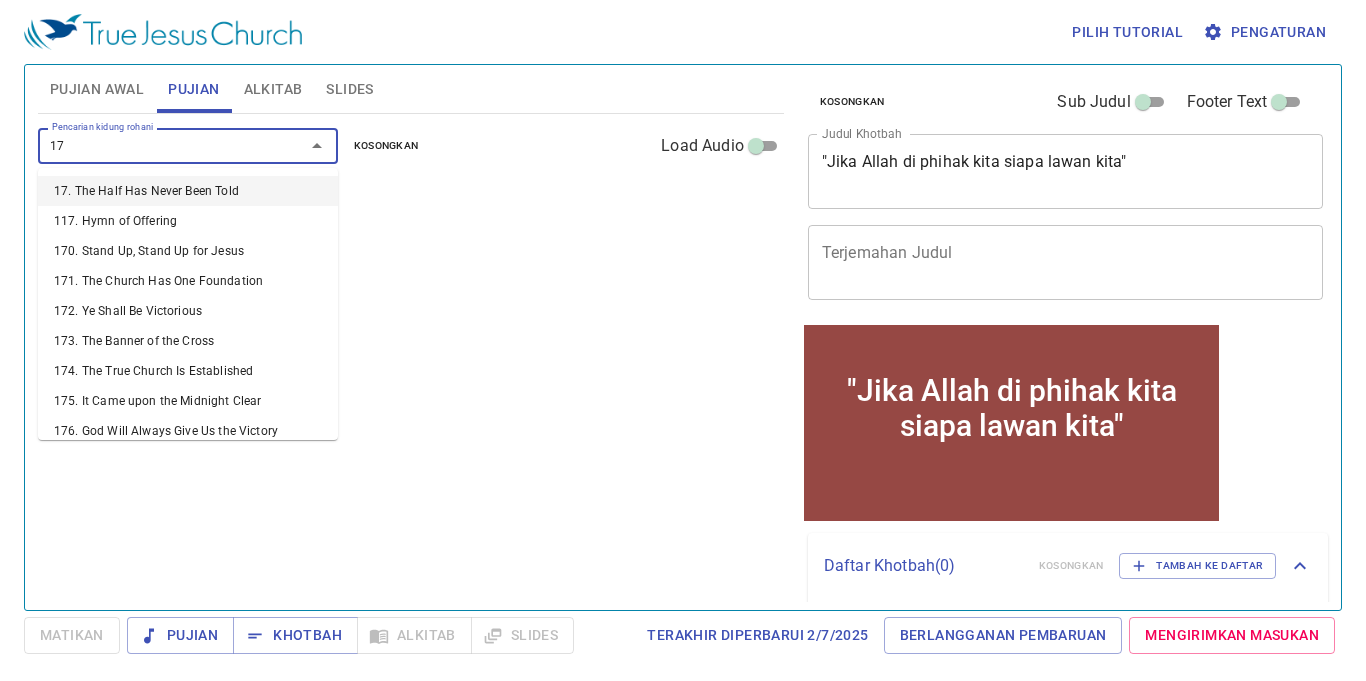 type on "173" 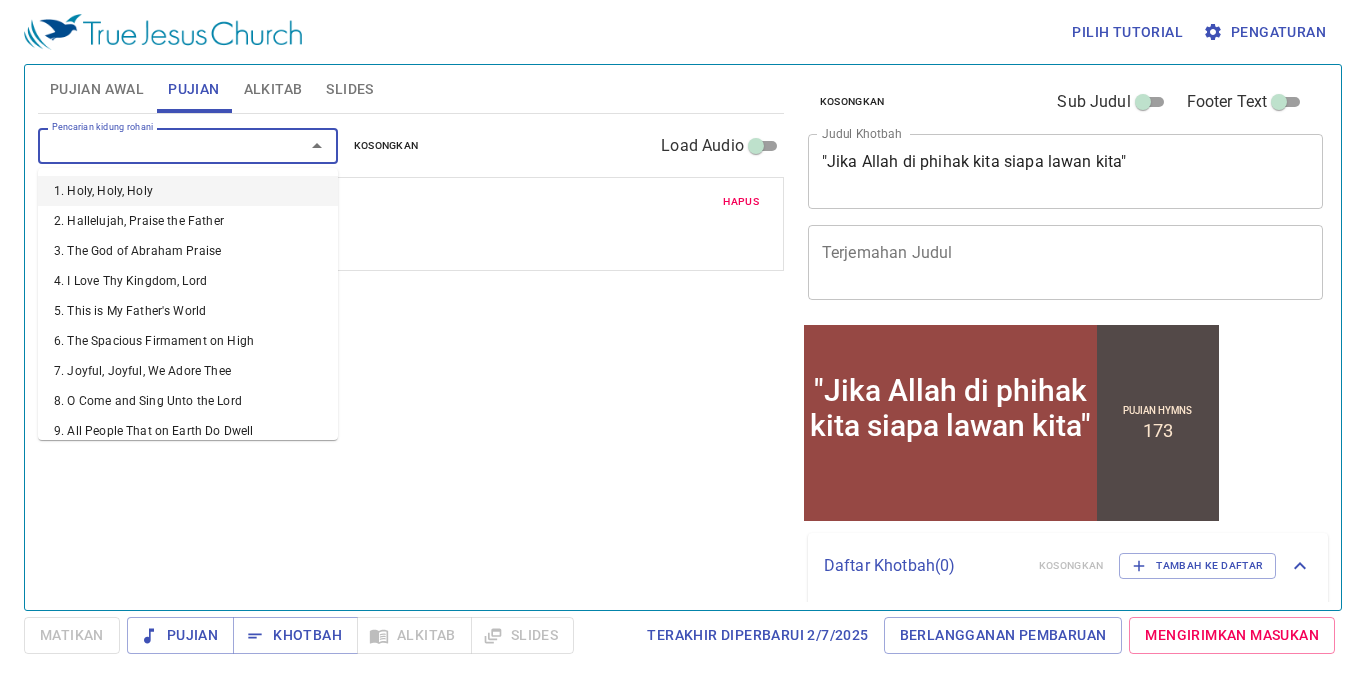 click on "Pencarian kidung rohani" at bounding box center [158, 145] 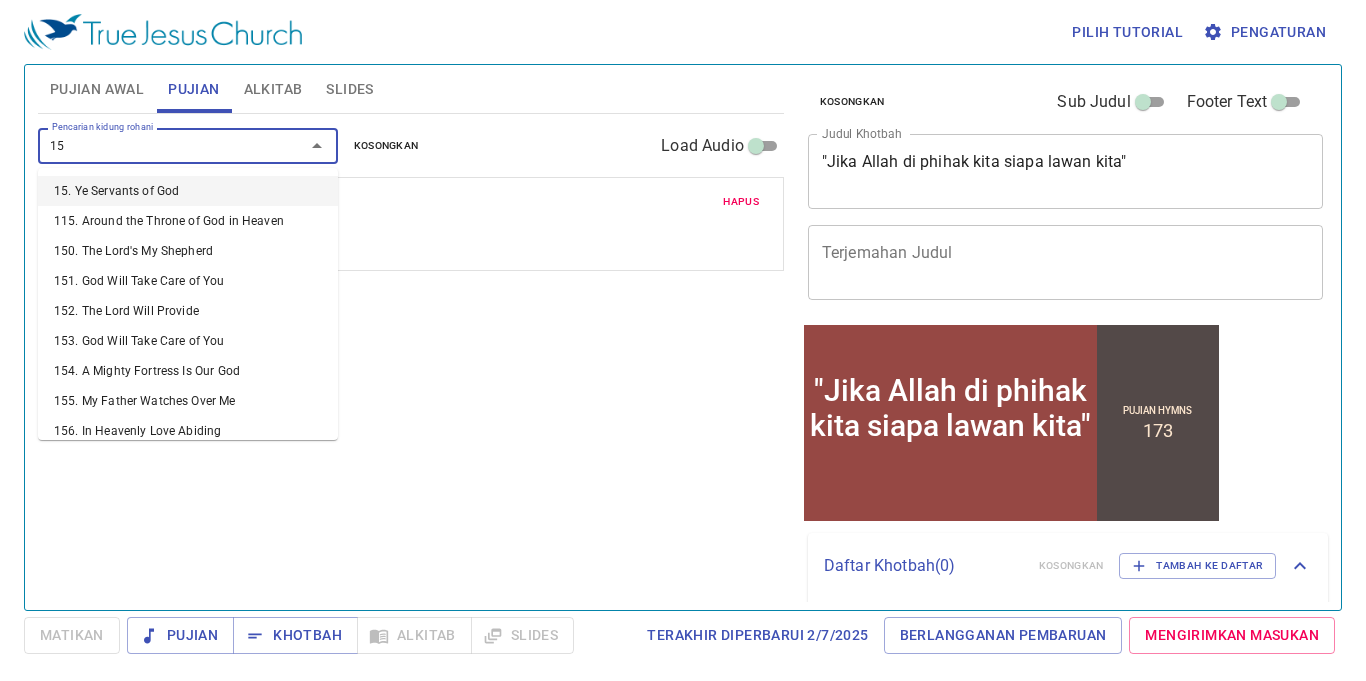 type on "158" 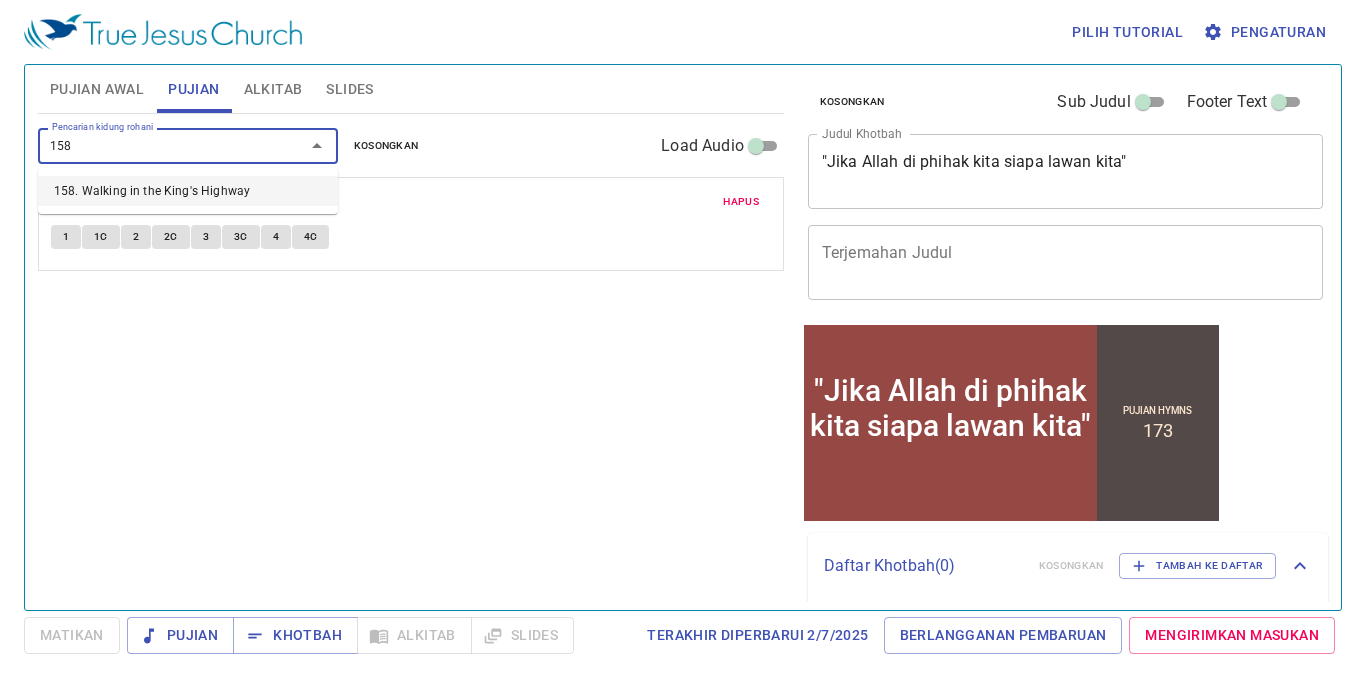 type 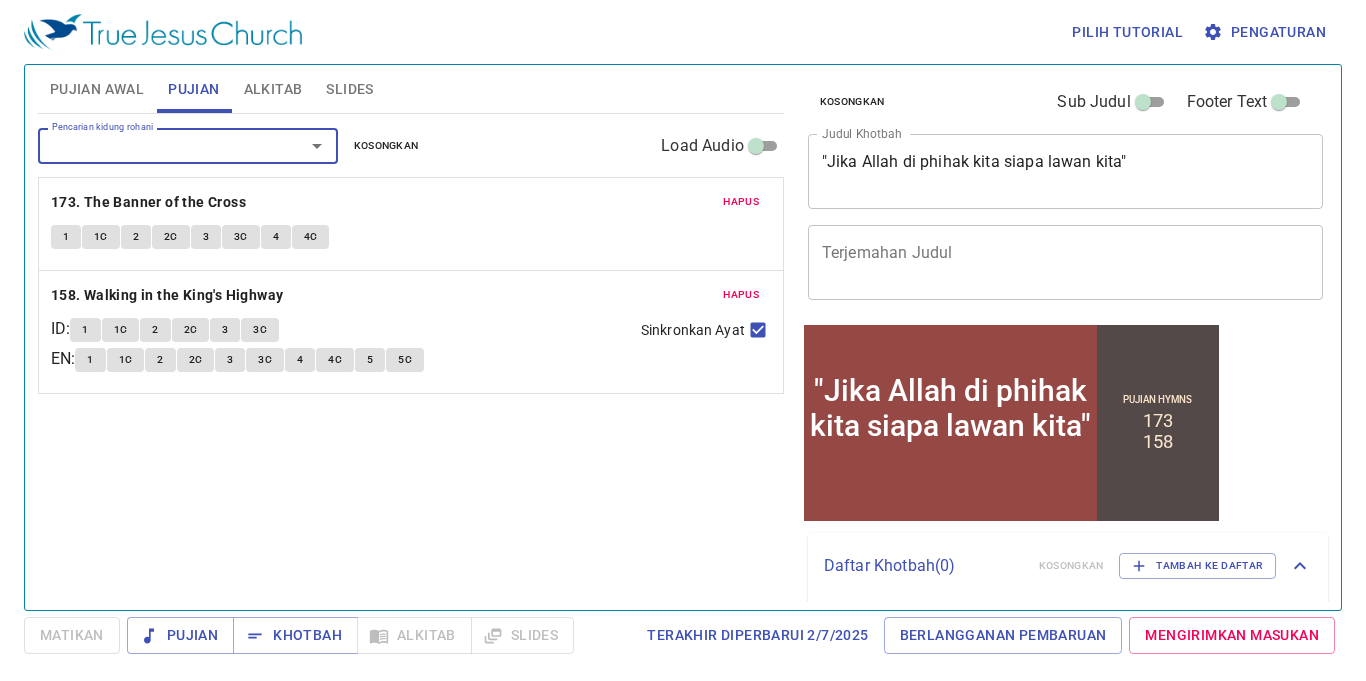 click on "Slides" at bounding box center [349, 89] 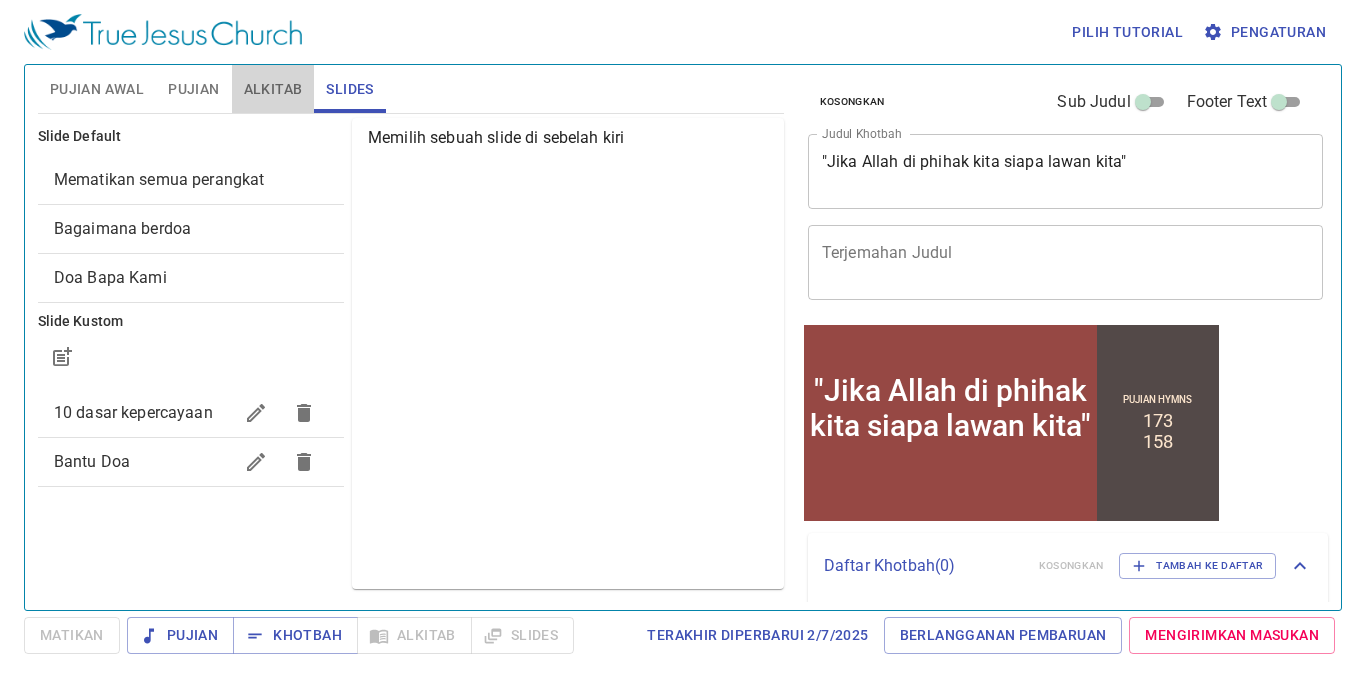 click on "Alkitab" at bounding box center (273, 89) 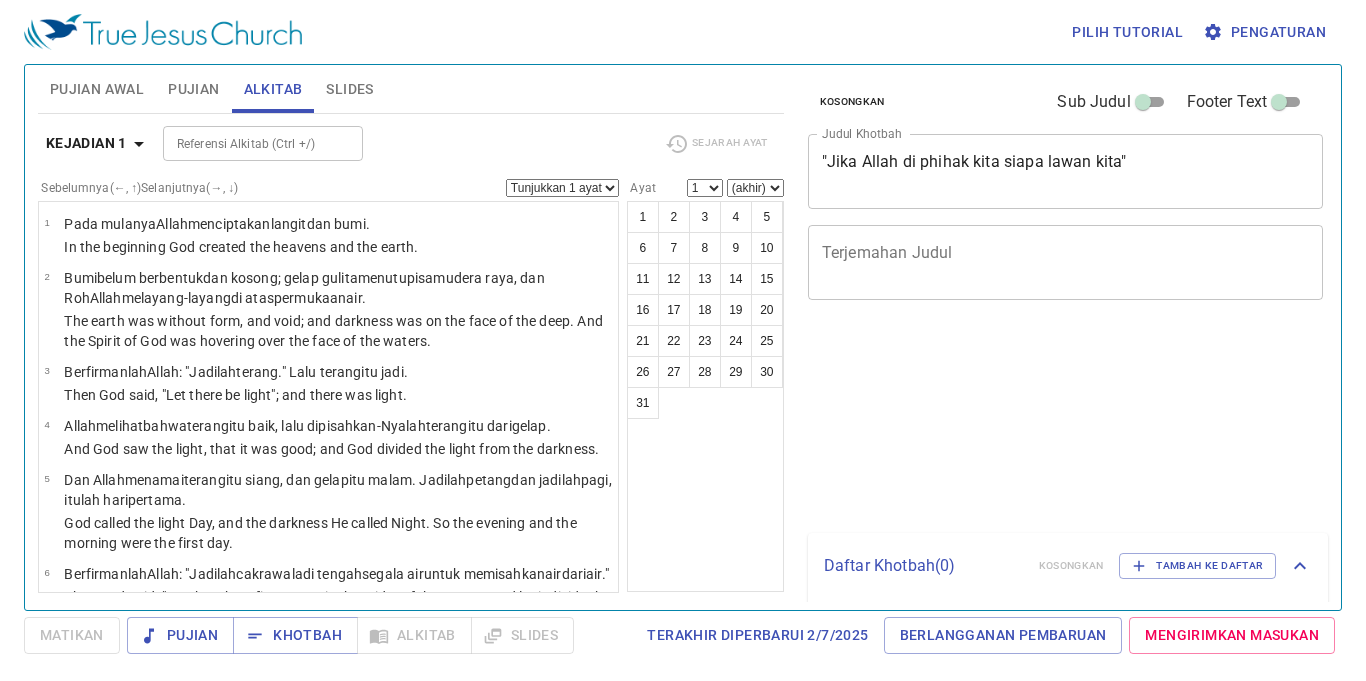 scroll, scrollTop: 0, scrollLeft: 0, axis: both 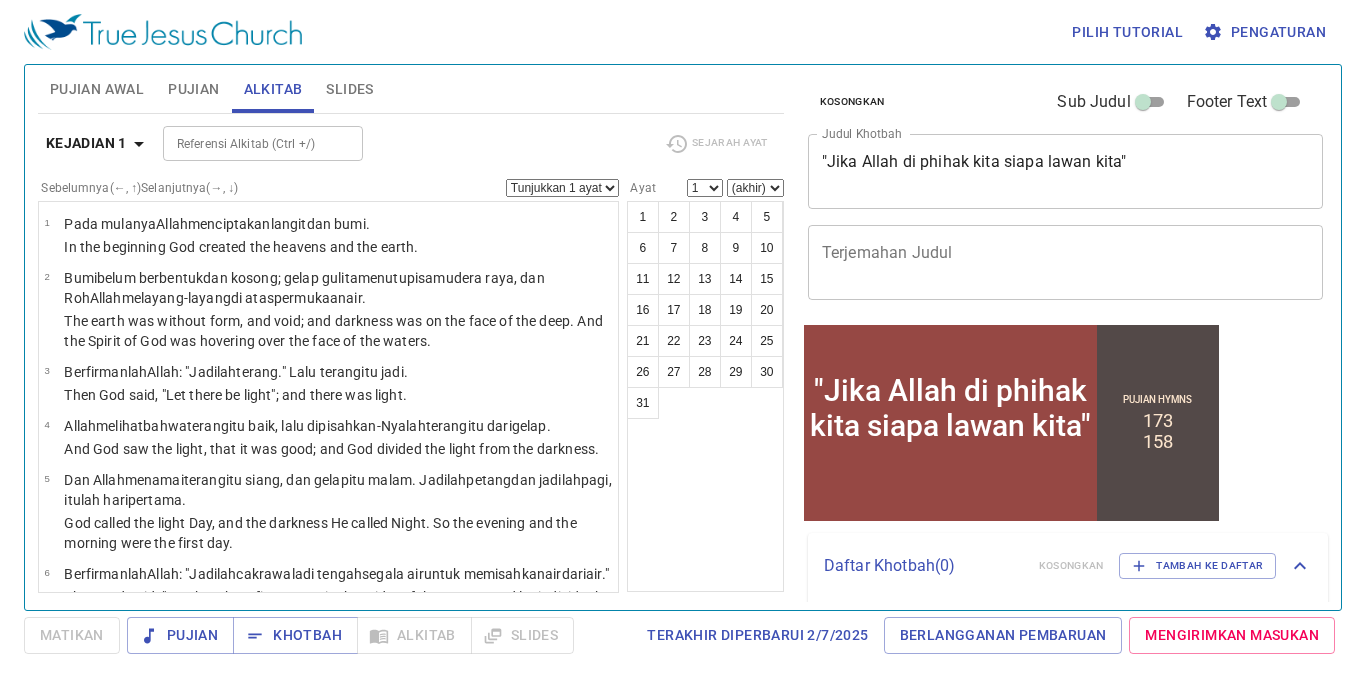 click on "Pujian" at bounding box center [193, 89] 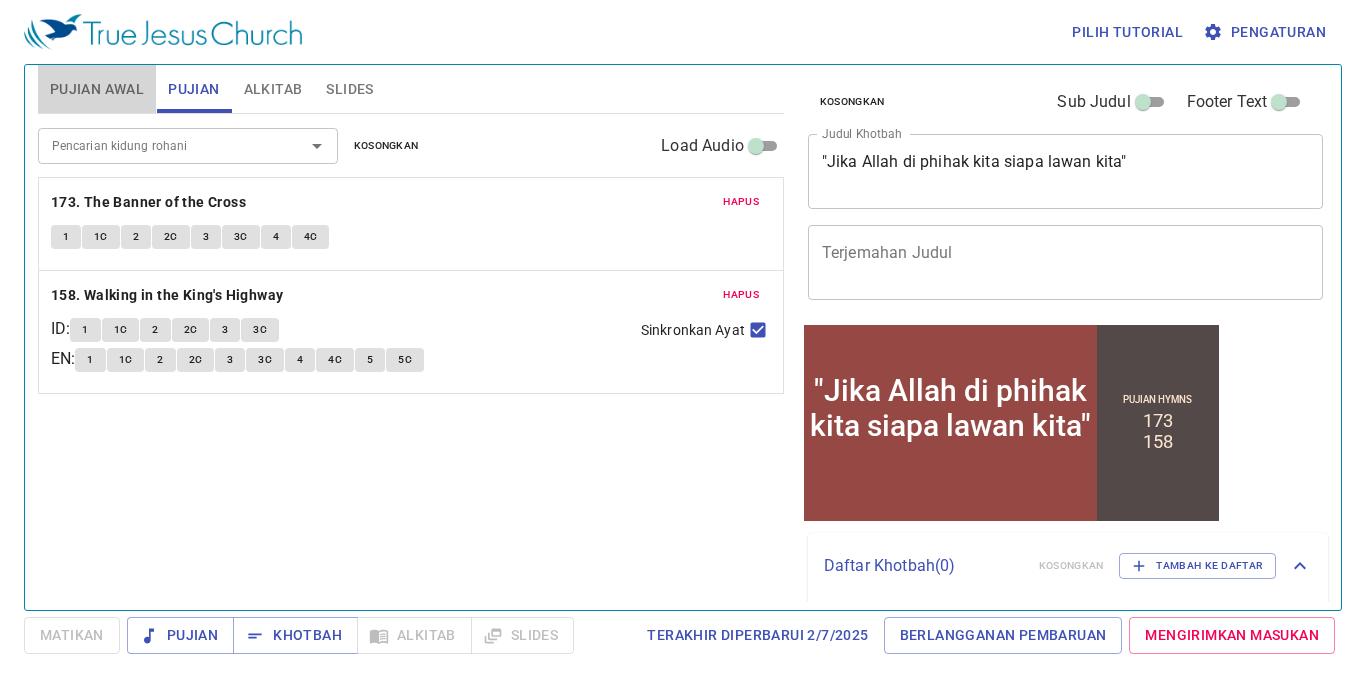 click on "Pujian Awal" at bounding box center [97, 89] 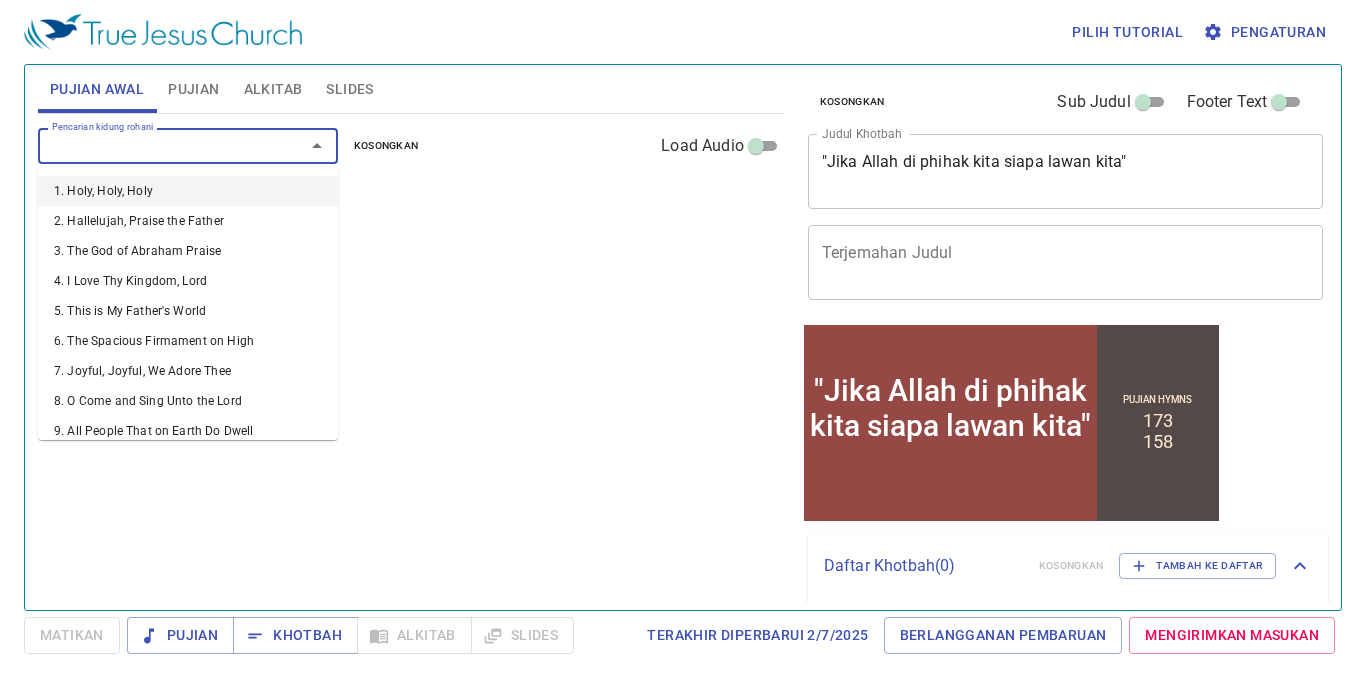 click on "Pencarian kidung rohani" at bounding box center (158, 145) 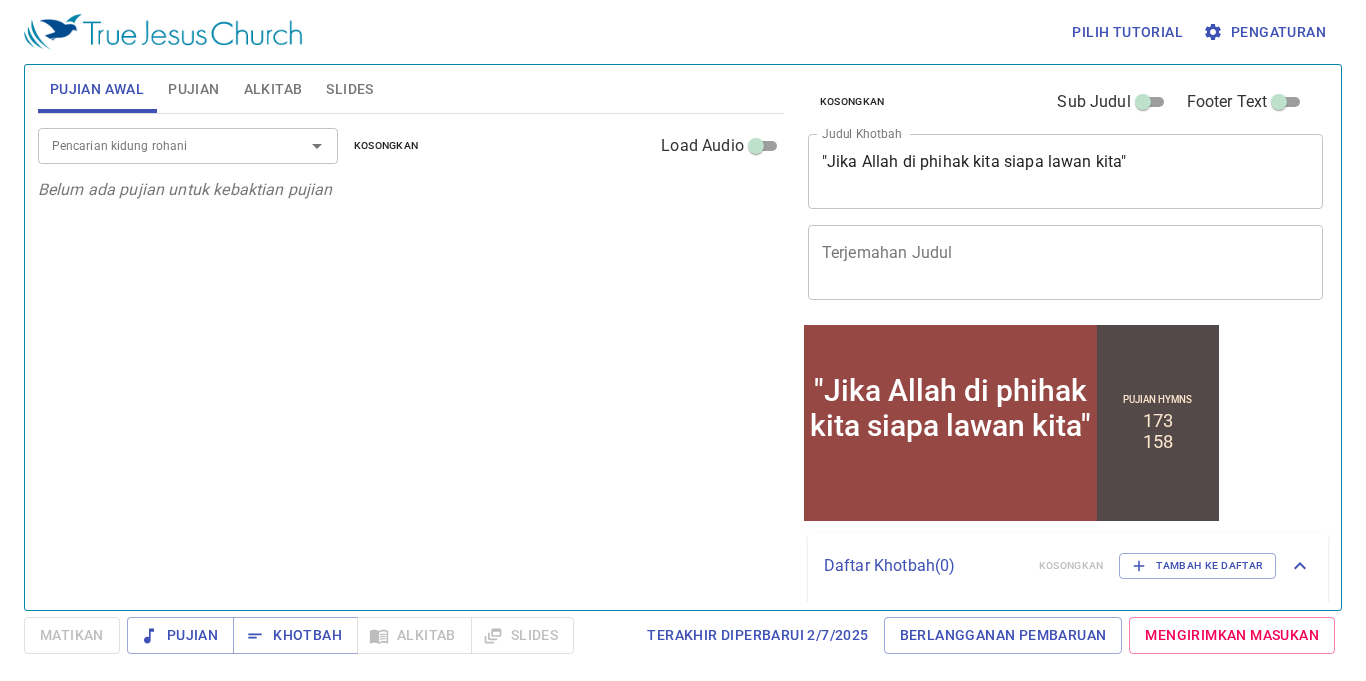 click on "Pencarian kidung rohani Pencarian kidung rohani   Kosongkan Load Audio Belum ada pujian untuk kebaktian pujian" at bounding box center (411, 353) 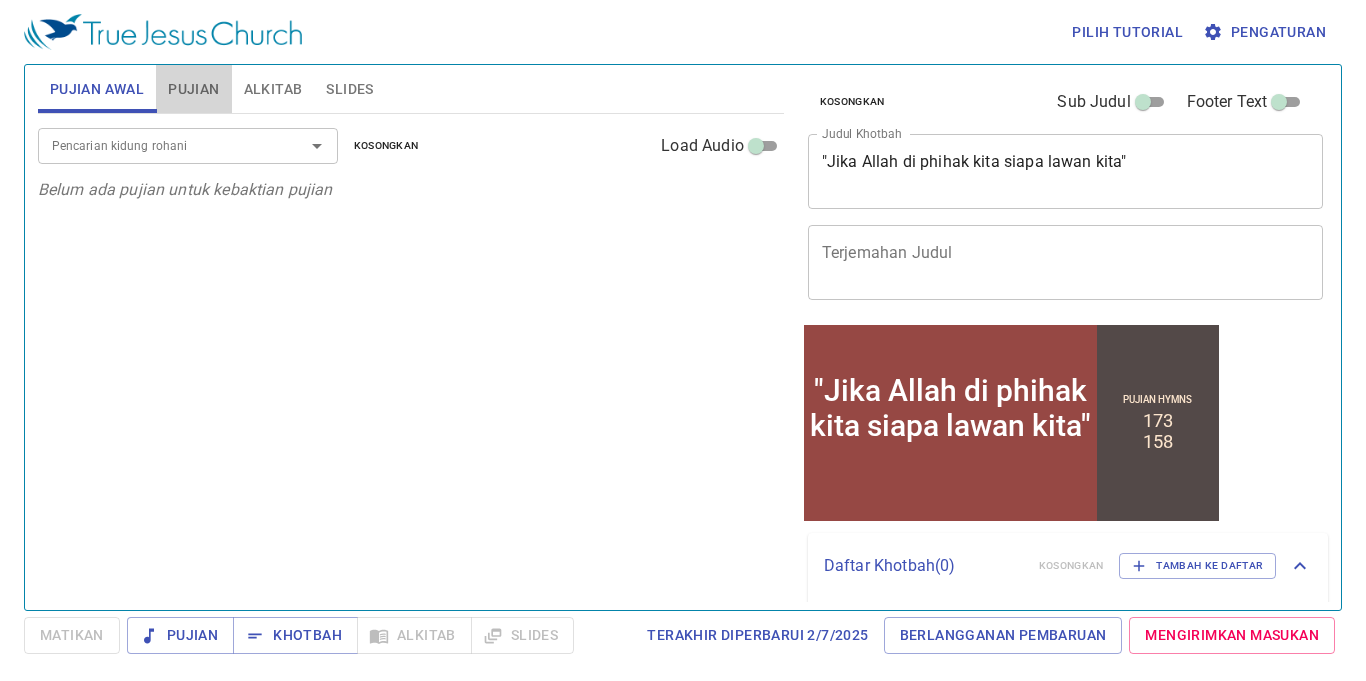 click on "Pujian" at bounding box center (193, 89) 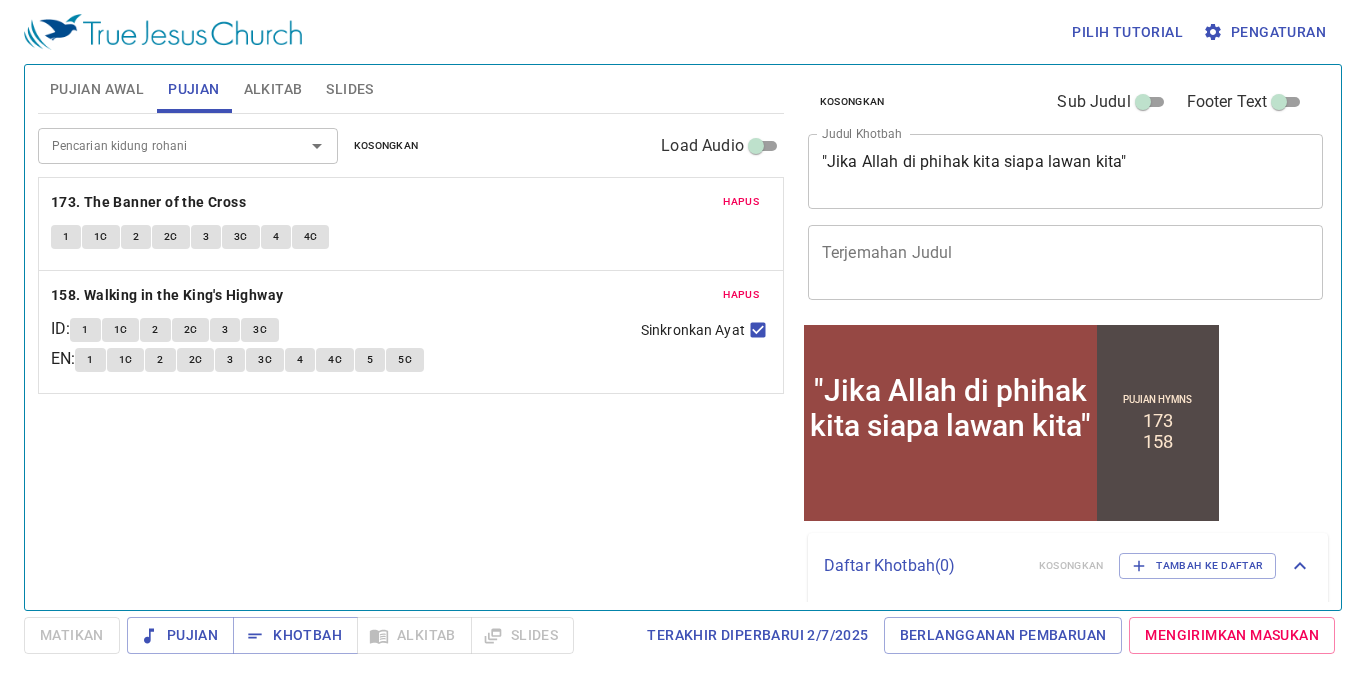click on "Alkitab" at bounding box center (273, 89) 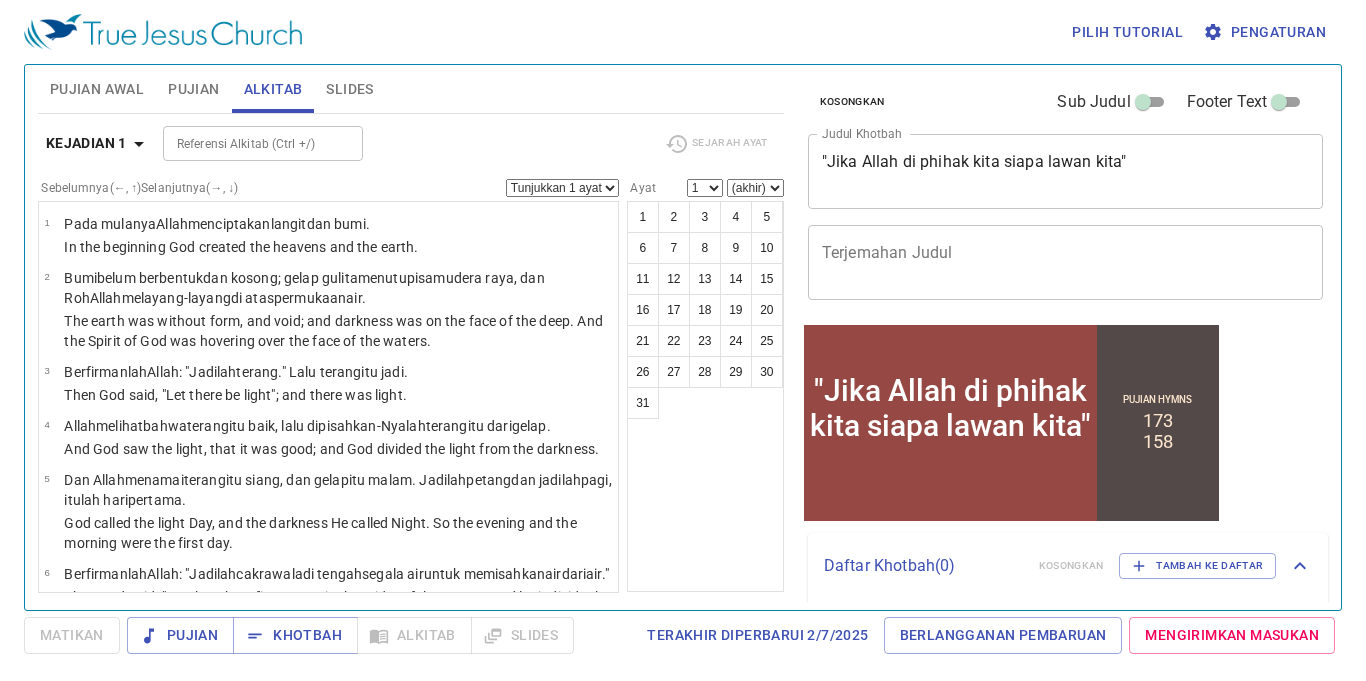 click on "Slides" at bounding box center [349, 89] 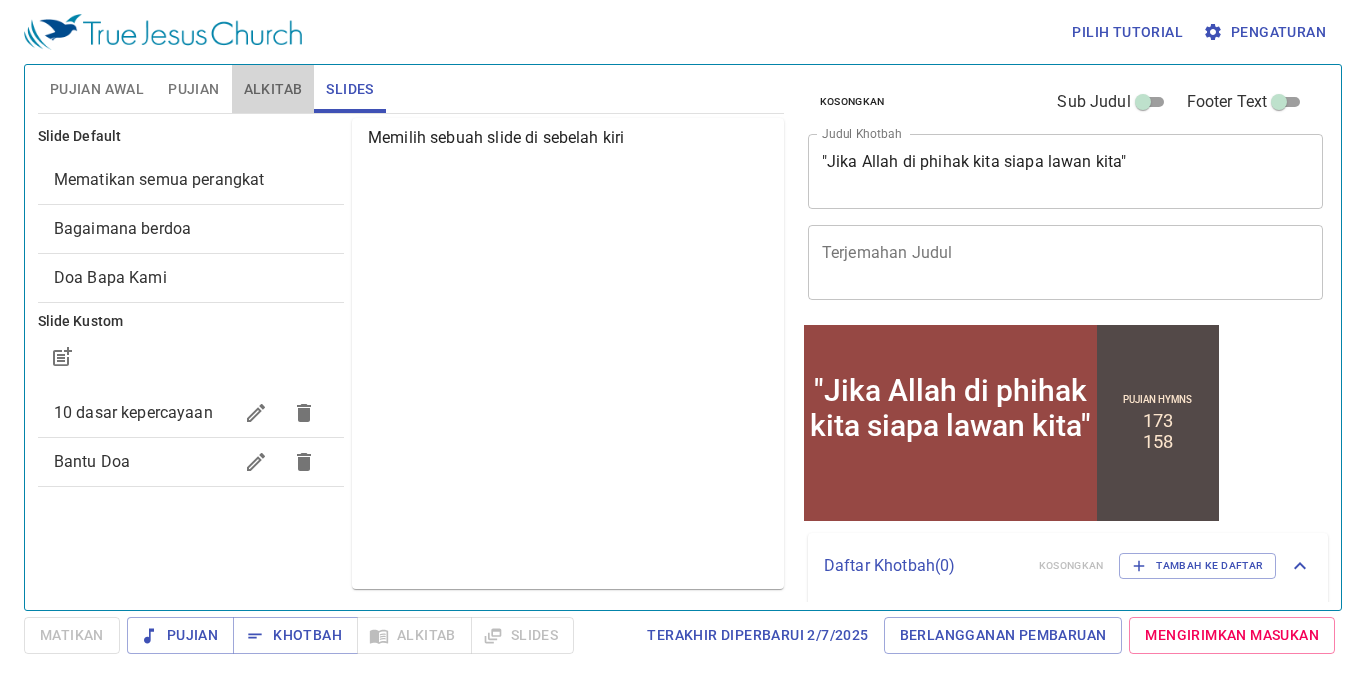 click on "Alkitab" at bounding box center (273, 89) 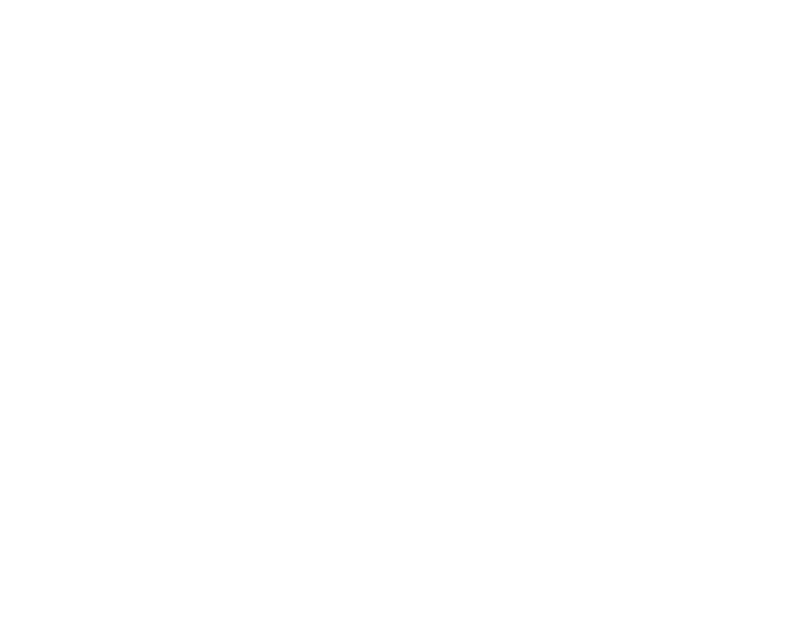 scroll, scrollTop: 0, scrollLeft: 0, axis: both 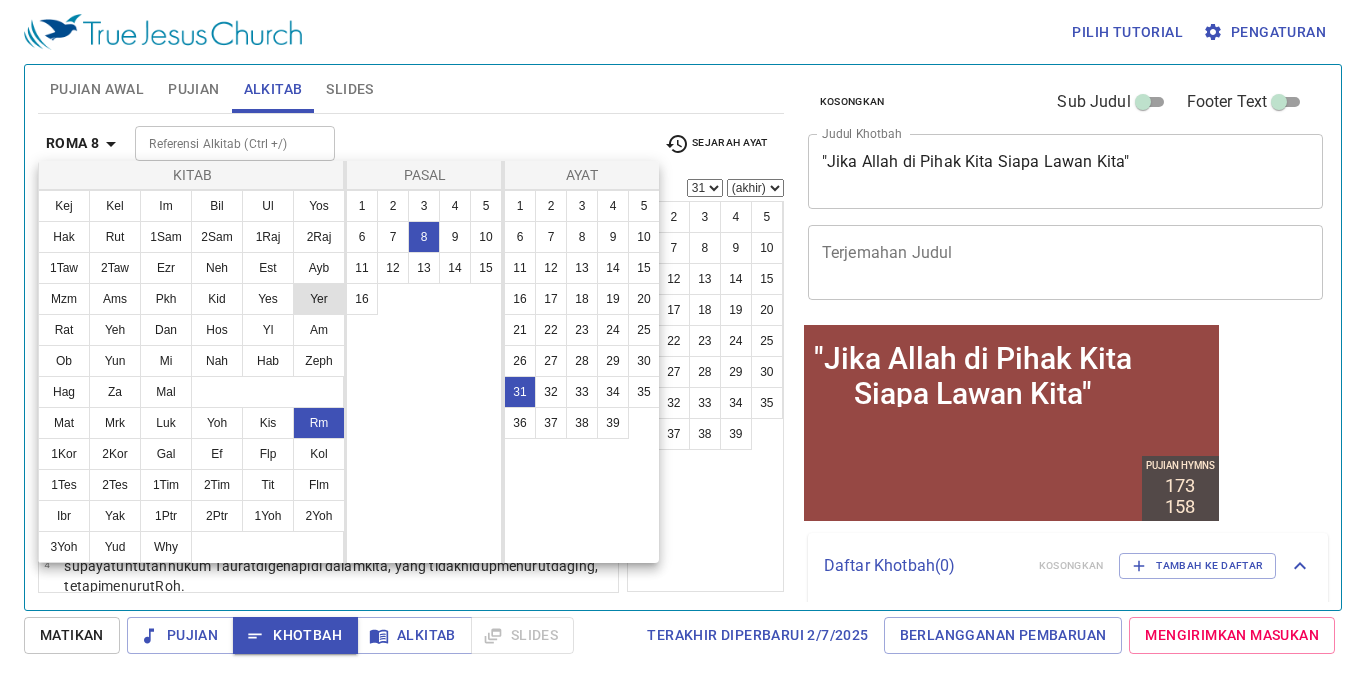 click on "Yer" at bounding box center [319, 299] 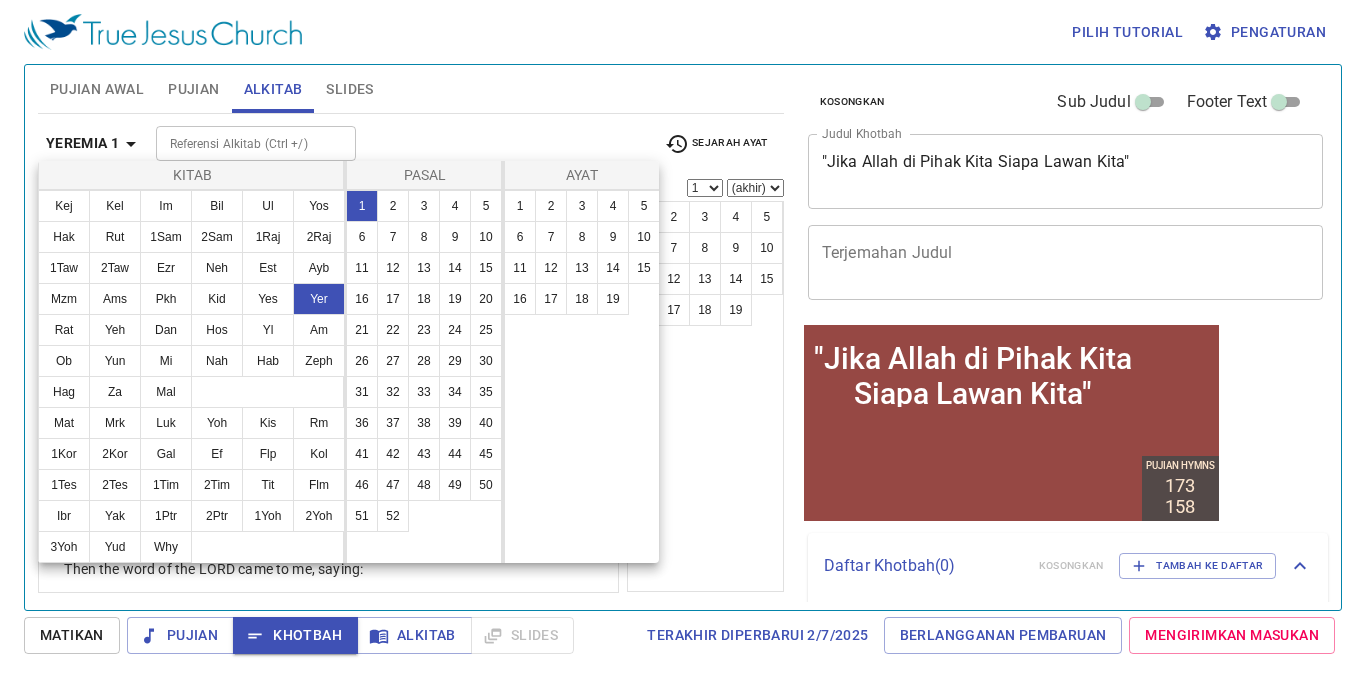 select on "1" 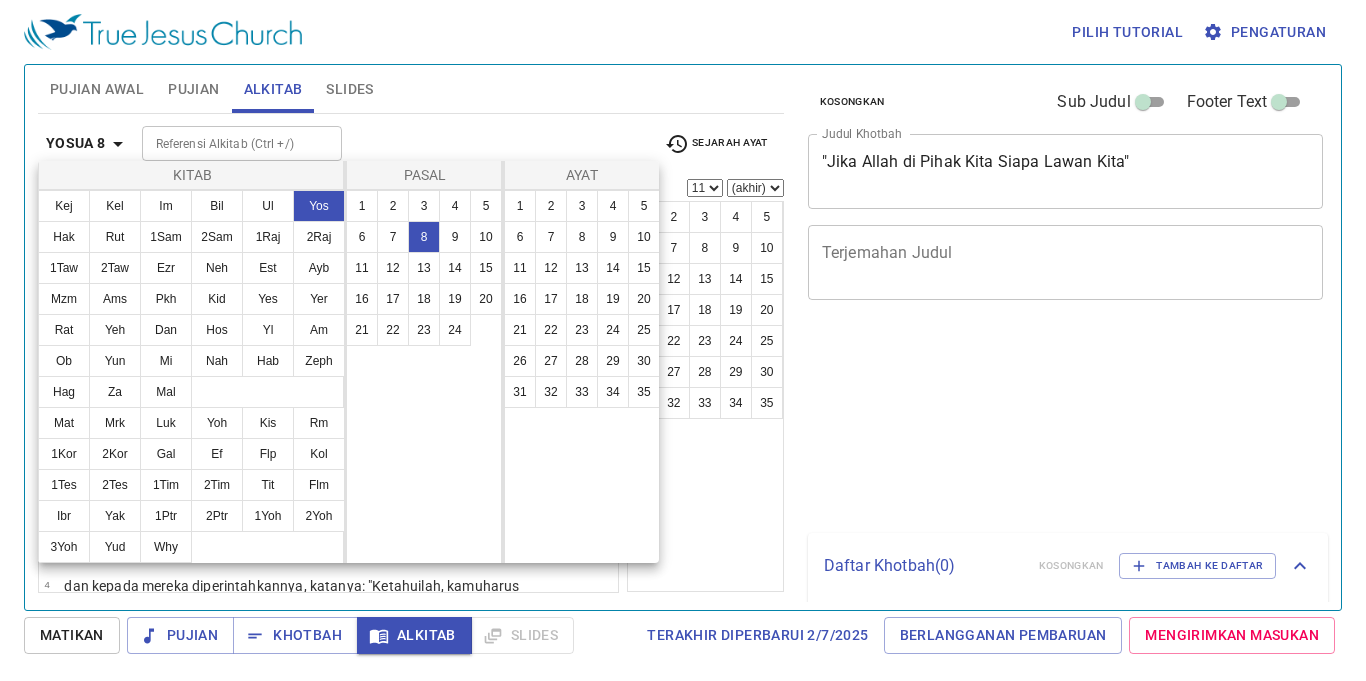select on "11" 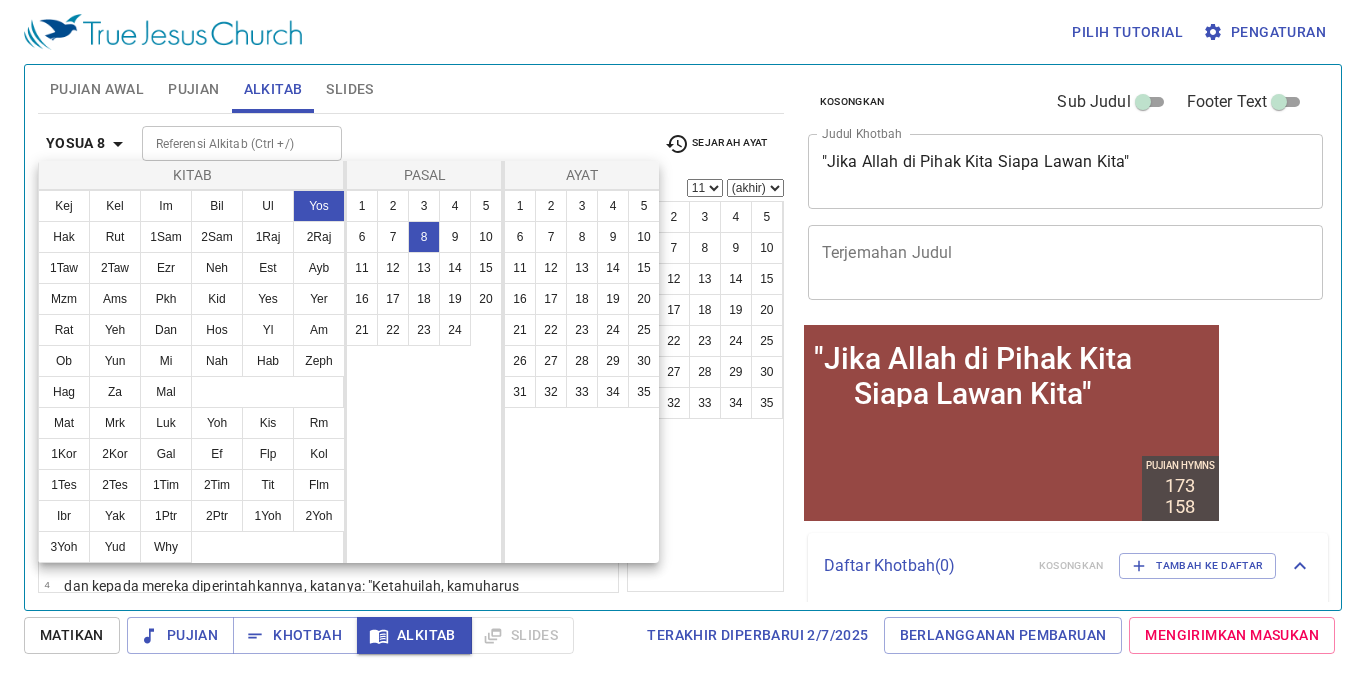 scroll, scrollTop: 1, scrollLeft: 0, axis: vertical 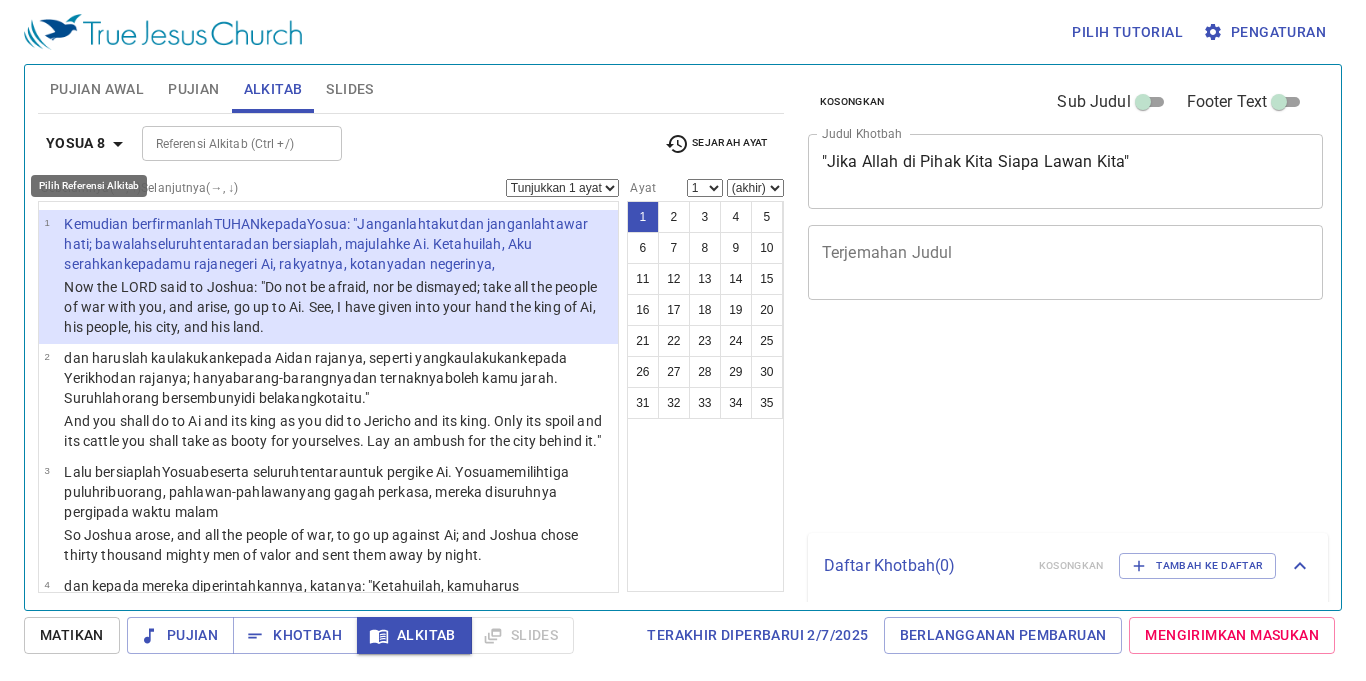 click 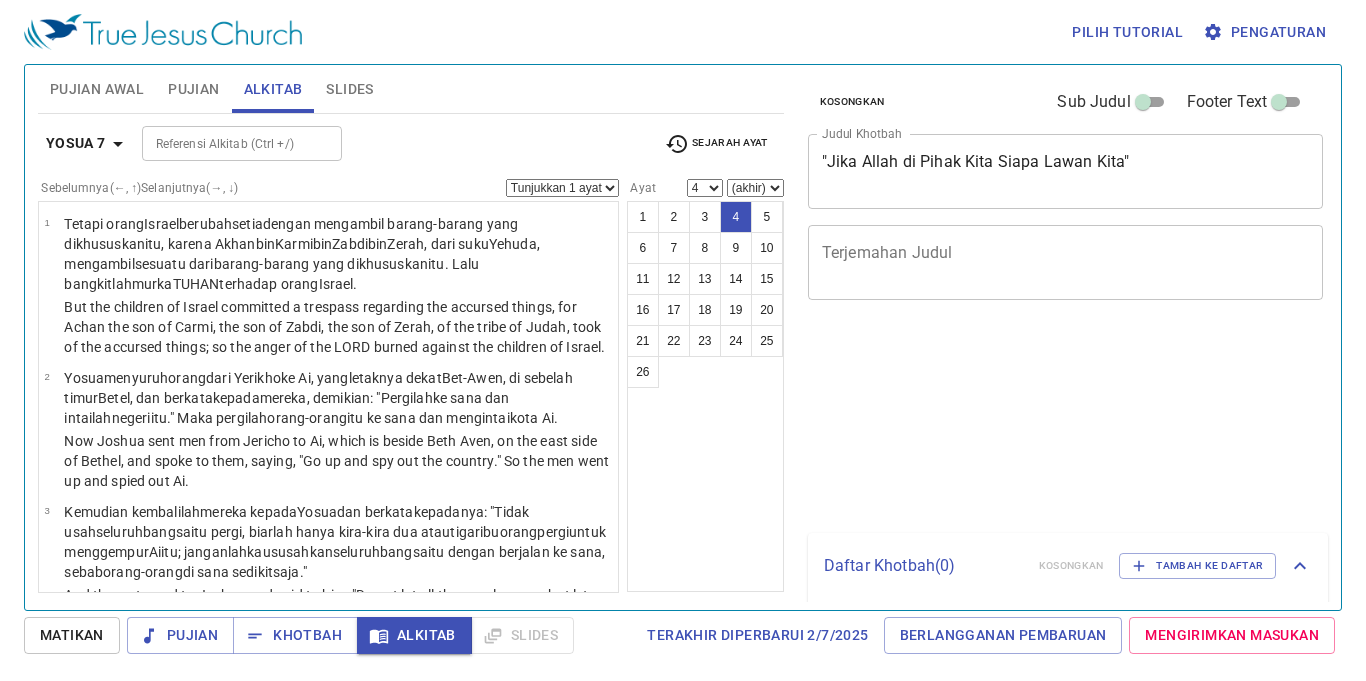 select on "4" 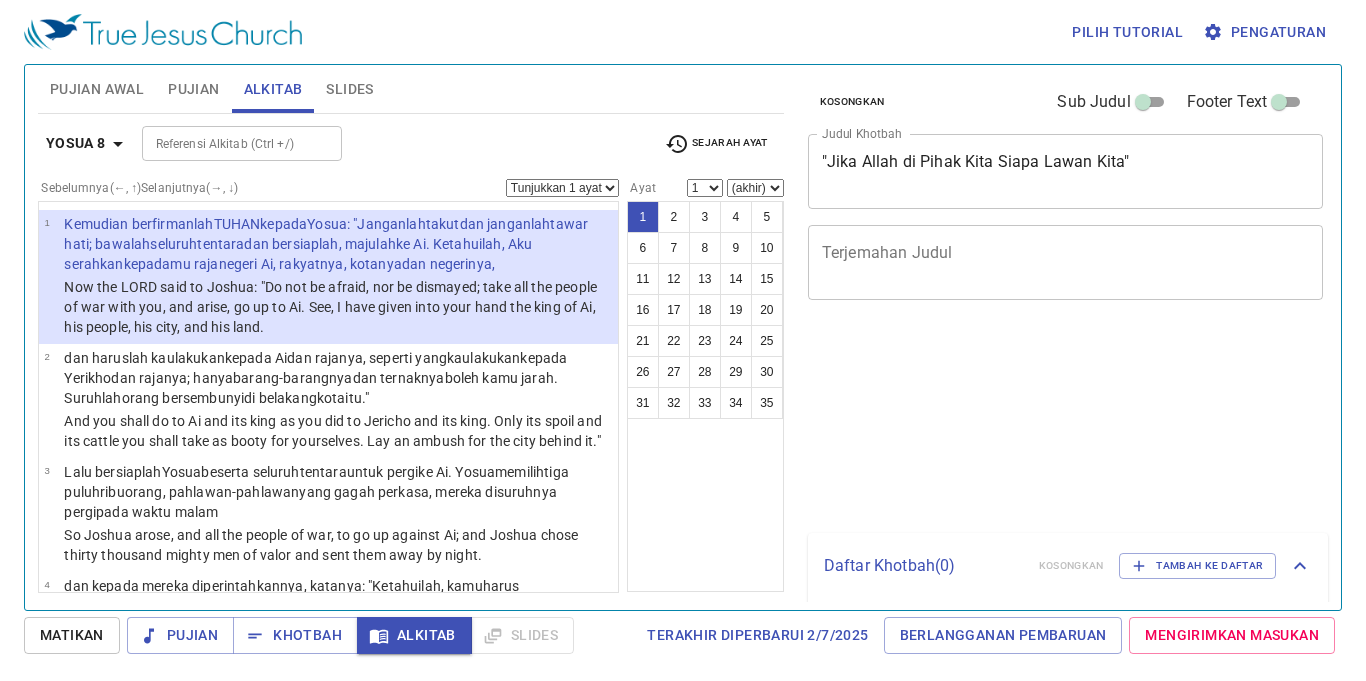 scroll, scrollTop: 0, scrollLeft: 0, axis: both 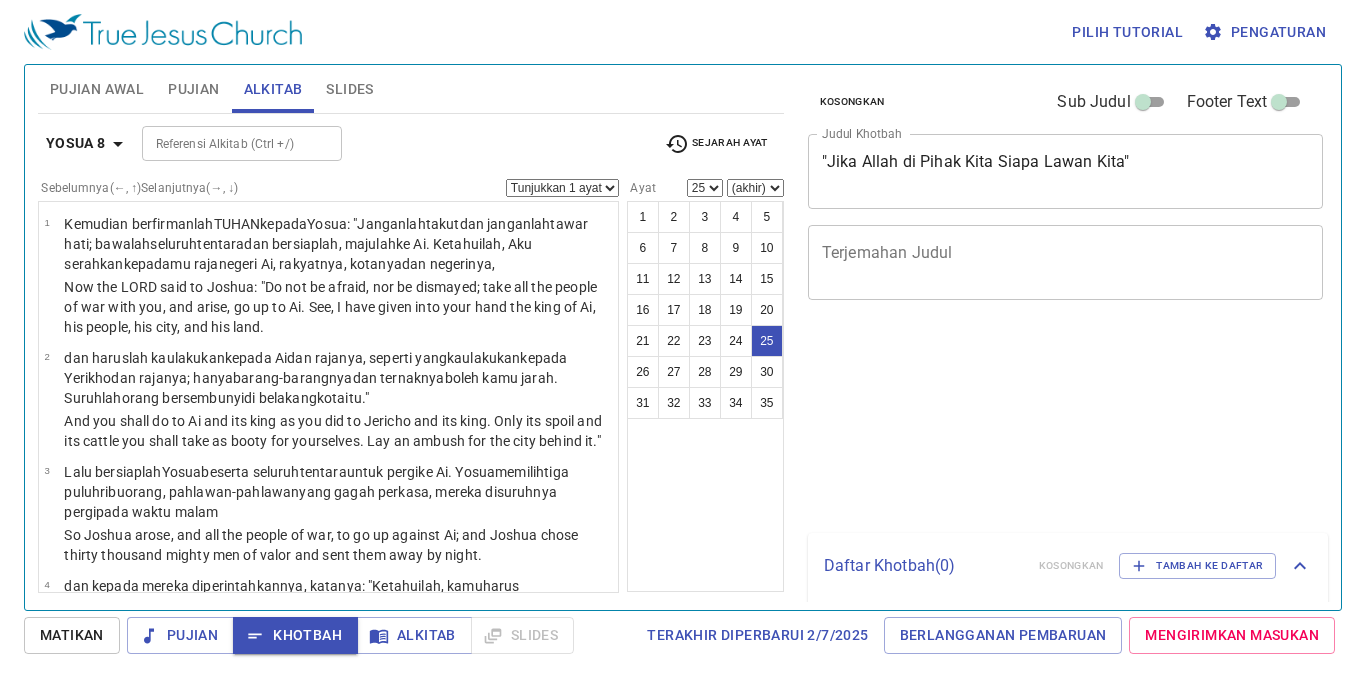select on "25" 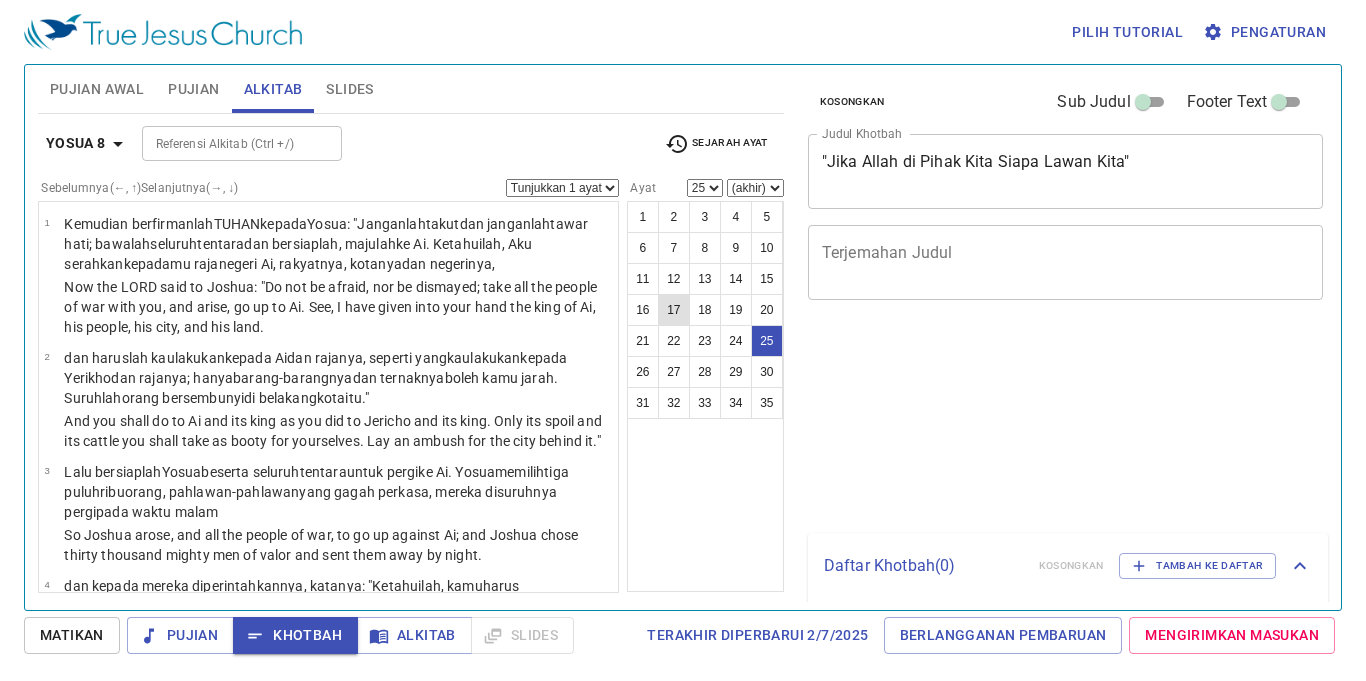 scroll, scrollTop: 0, scrollLeft: 0, axis: both 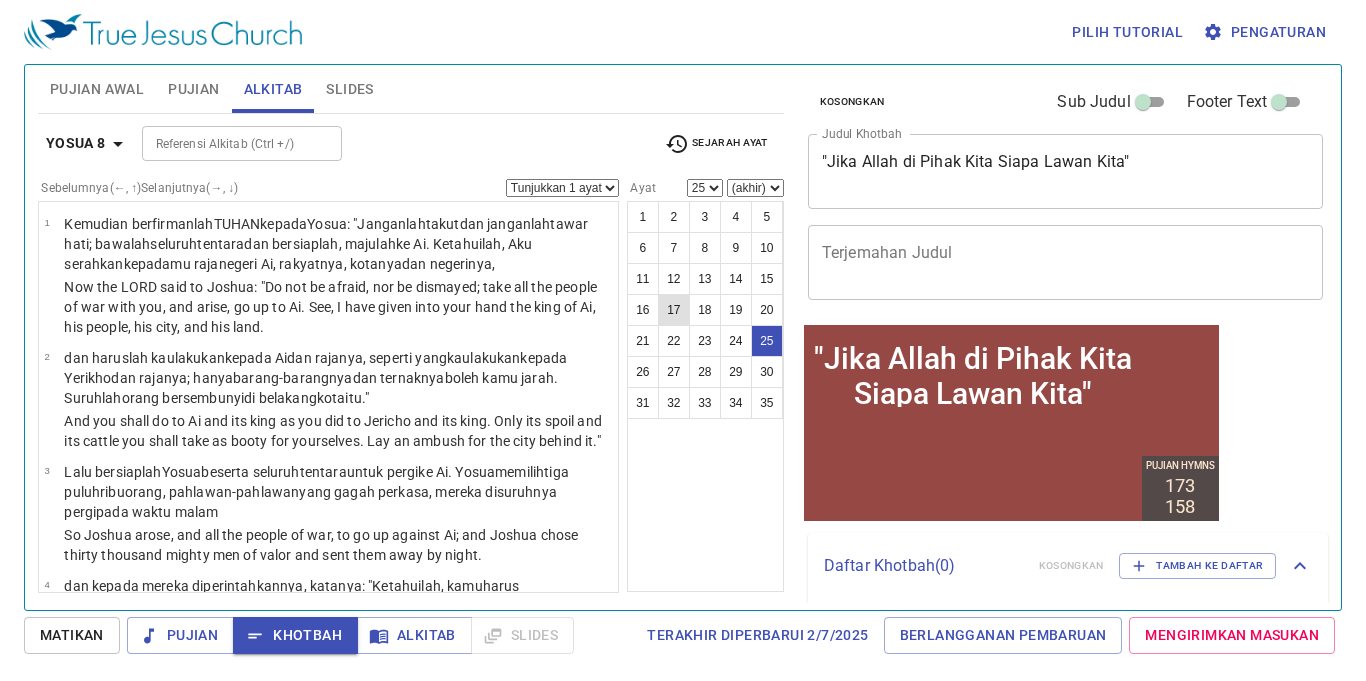 click on "Pujian Awal Pujian Alkitab Slides Pencarian kidung rohani Pencarian kidung rohani   Kosongkan Load Audio Hapus 151. God Will Take Care of You   ID :   1 1C 2 2C 3 3C EN :   1 1C 2 2C 3 3C 4 4C Sinkronkan Ayat Hapus 377. Thou Thinkest, Lord, of Me   1 1C 2 2C 3 3C Pencarian kidung rohani Pencarian kidung rohani   Kosongkan Load Audio Hapus 173. The Banner of the Cross   1 1C 2 2C 3 3C 4 4C Hapus 158. Walking in the King's Highway   ID :   1 1C 2 2C 3 3C EN :   1 1C 2 2C 3 3C 4 4C 5 5C Sinkronkan Ayat Yosua 8 Referensi Alkitab (Ctrl +/) Referensi Alkitab (Ctrl +/)   Sejarah Ayat   Sebelumnya  (←, ↑)     Selanjutnya  (→, ↓) Tunjukkan 1 ayat Tunjukkan 2 ayat Tunjukkan 3 ayat Tunjukkan 4 ayat Tunjukkan 5 ayat 1 Kemudian berfirmanlah  TUHAN  kepada  Yosua : "Janganlah  takut  dan janganlah  tawar hati ; bawalah  seluruh  tentara  dan bersiaplah , majulah  ke Ai . Ketahuilah , Aku serahkan  kepadamu raja  negeri Ai , rakyatnya , kotanya  dan negerinya ,    2 dan haruslah kaulakukan  kepada Ai" at bounding box center (411, 329) 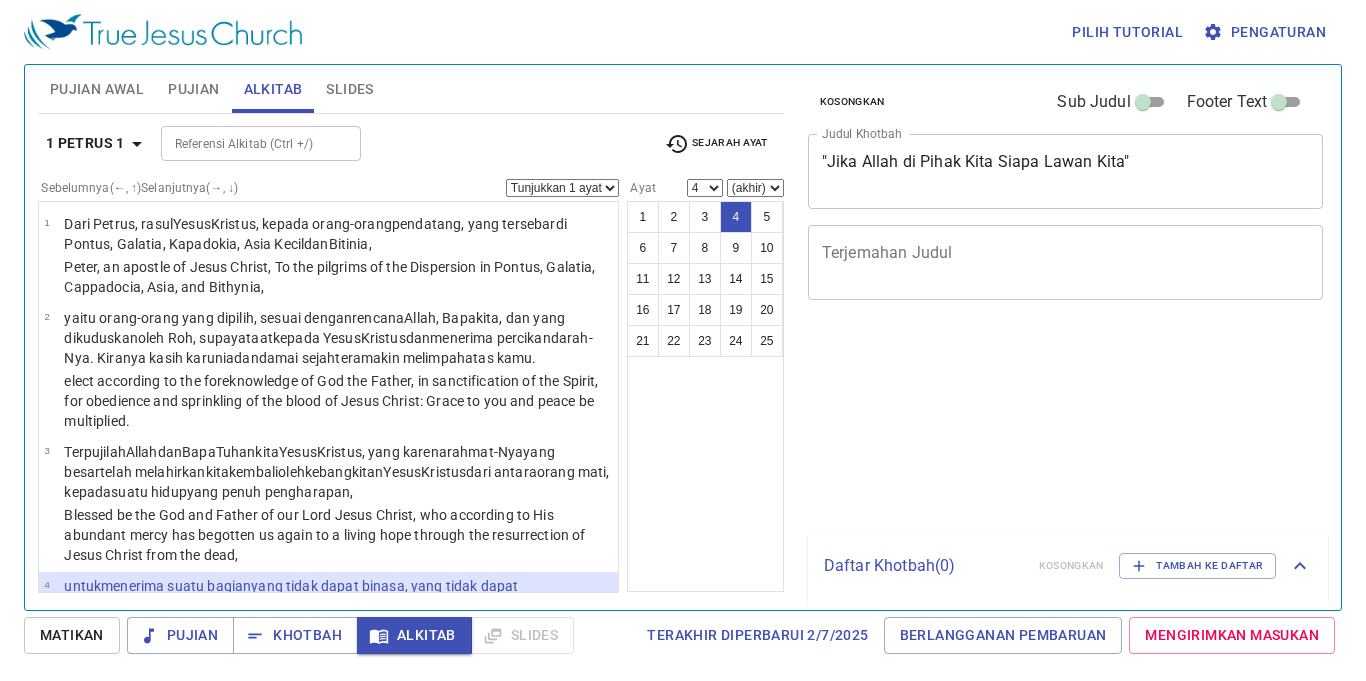 select on "4" 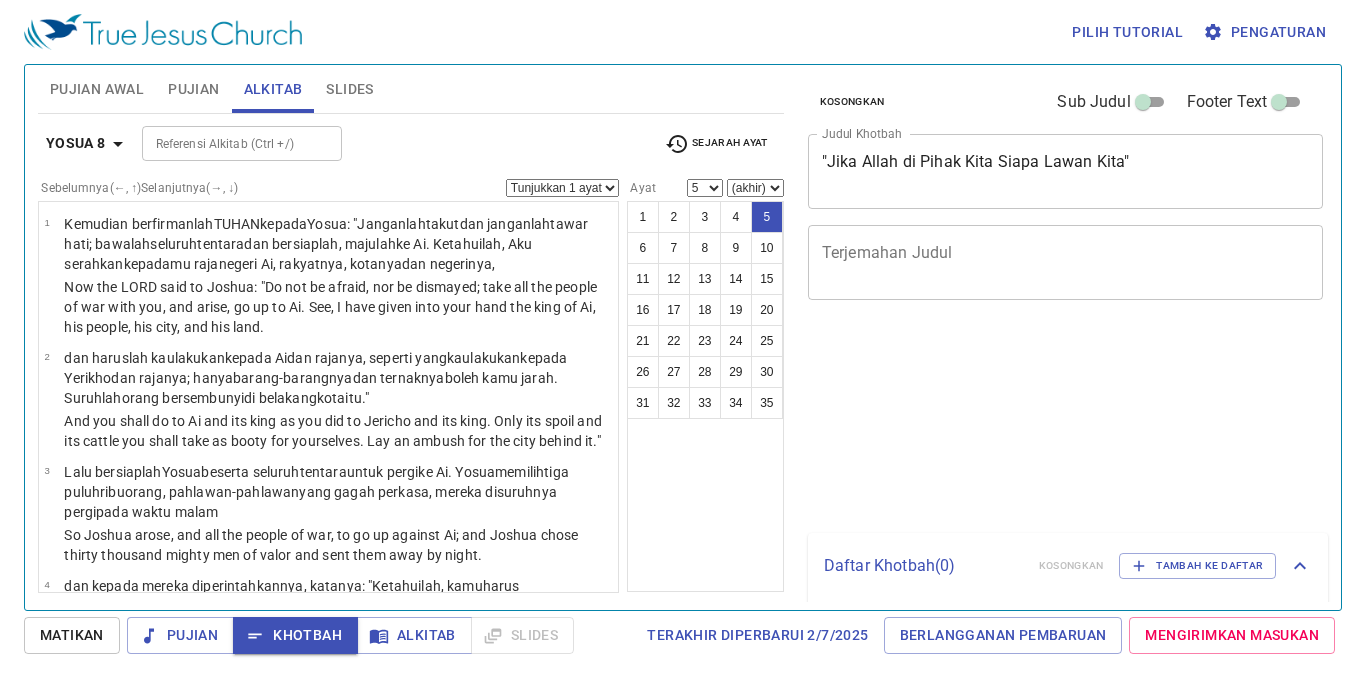 select on "5" 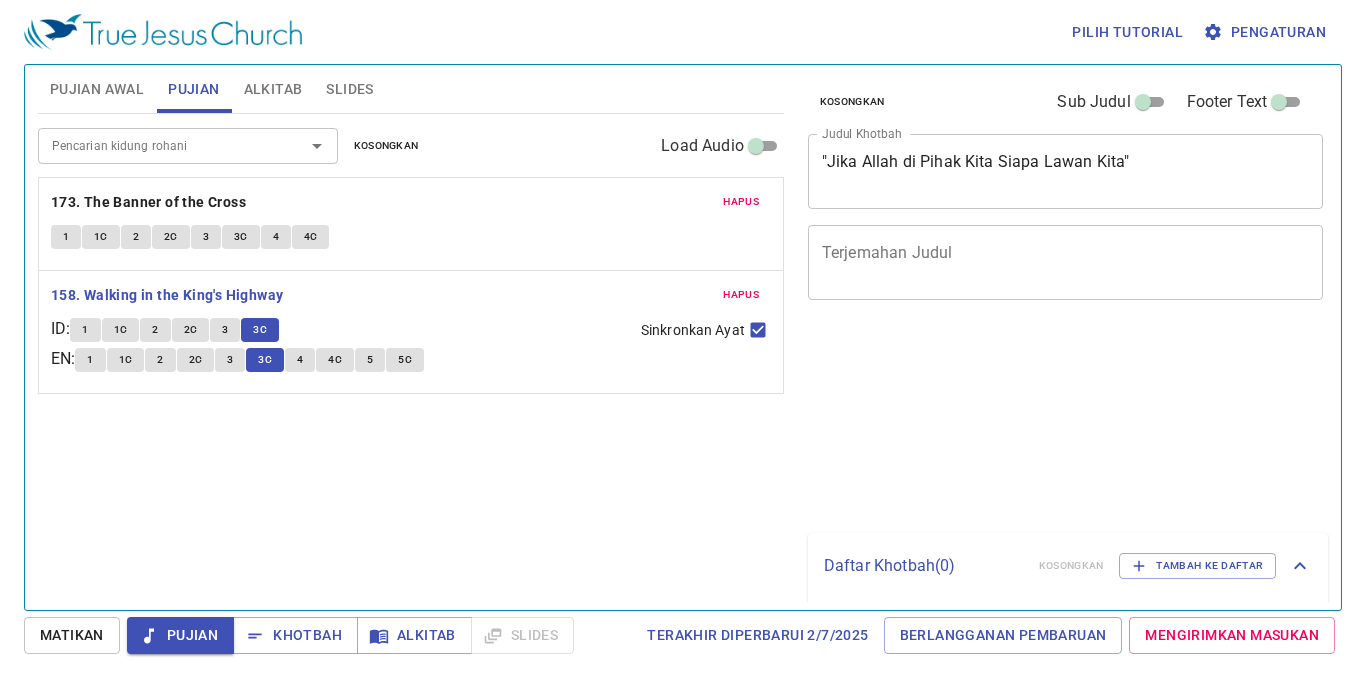 scroll, scrollTop: 0, scrollLeft: 0, axis: both 